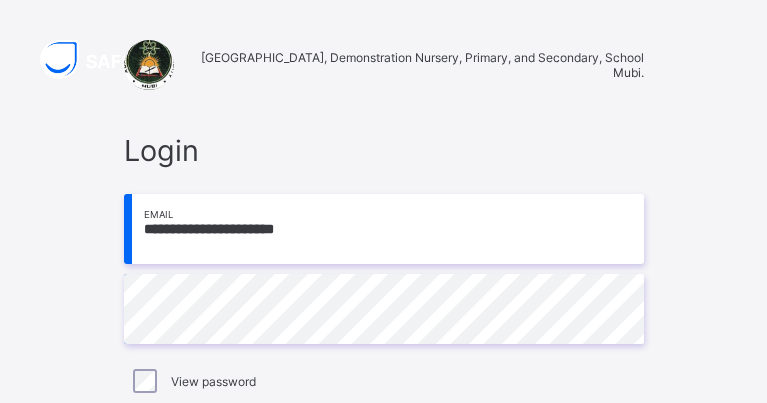 scroll, scrollTop: 92, scrollLeft: 0, axis: vertical 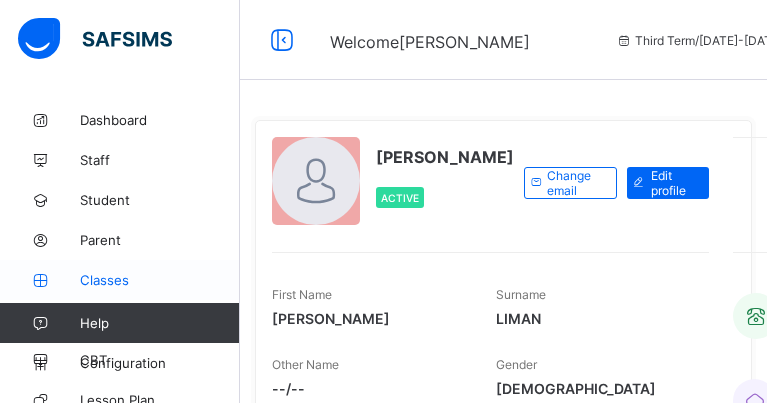 click on "Classes" at bounding box center [160, 280] 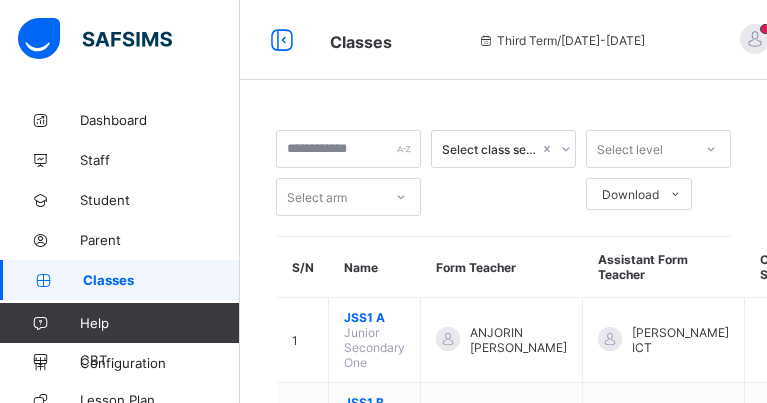 scroll, scrollTop: 164, scrollLeft: 0, axis: vertical 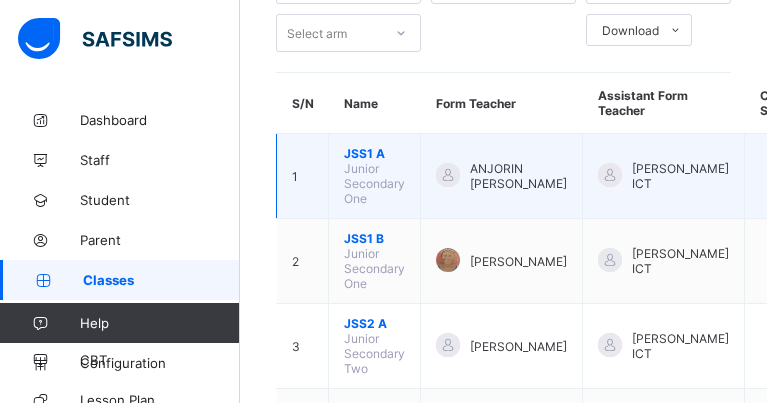 click on "JSS1   A" at bounding box center [374, 153] 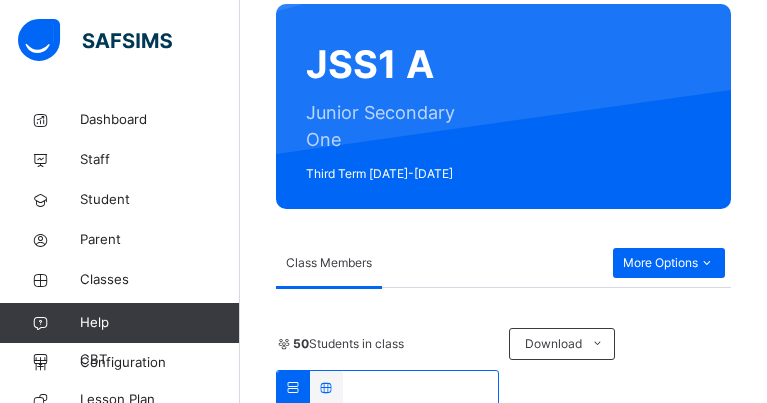 scroll, scrollTop: 363, scrollLeft: 0, axis: vertical 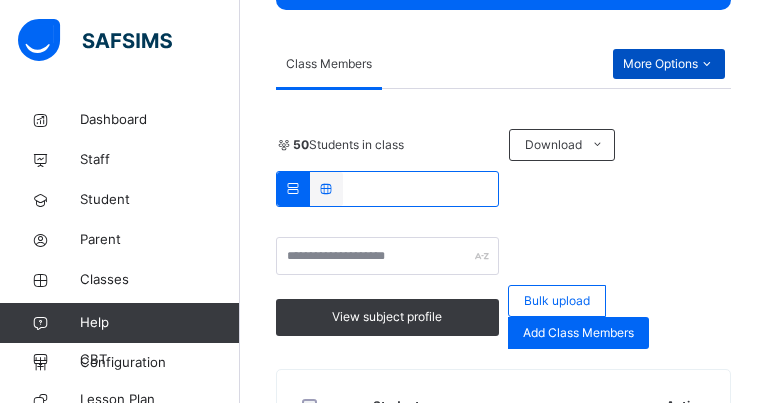 click at bounding box center (706, 64) 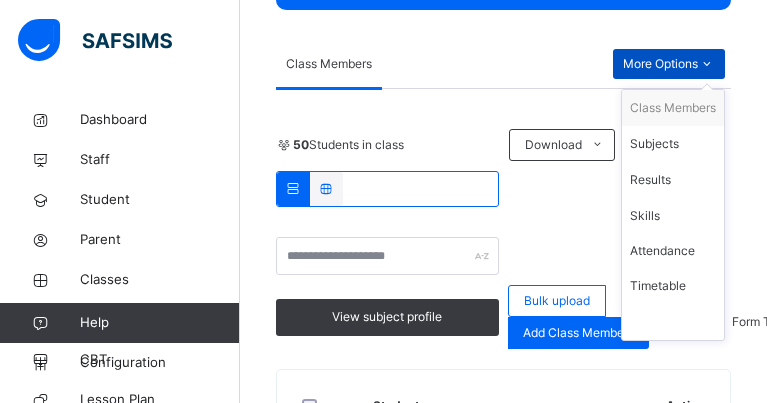 click at bounding box center [706, 64] 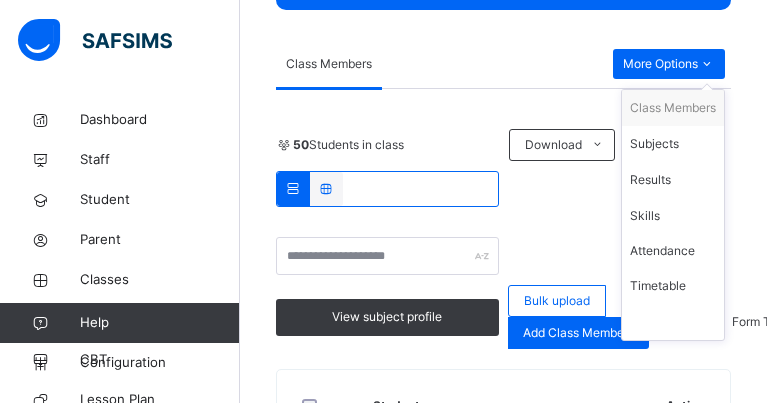 click at bounding box center (387, 189) 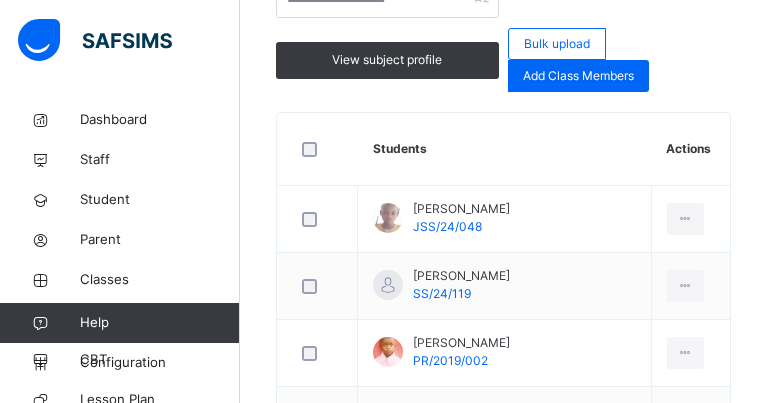 scroll, scrollTop: 386, scrollLeft: 0, axis: vertical 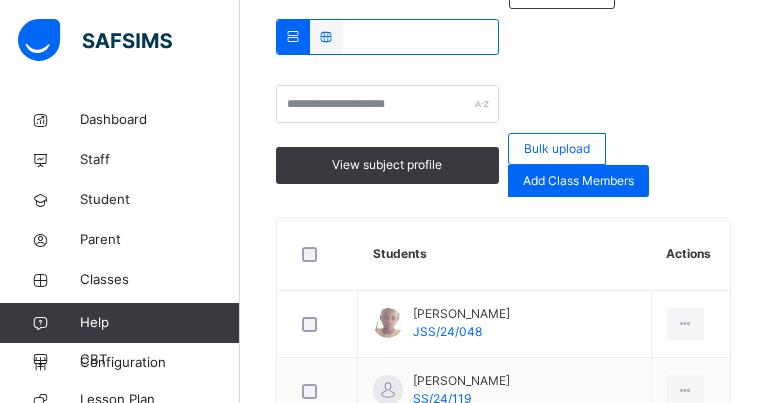 click at bounding box center (706, -88) 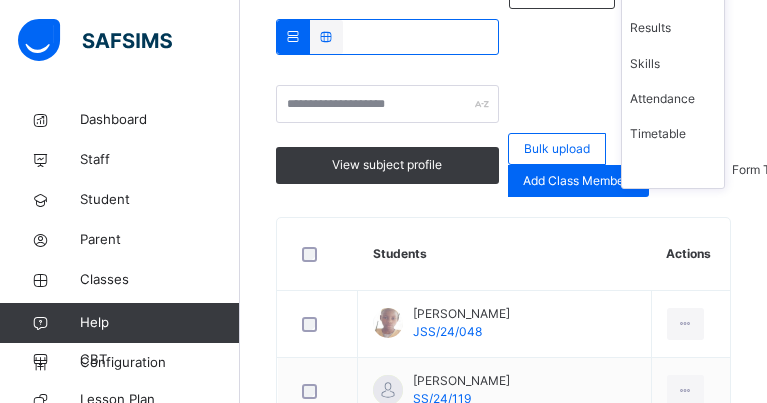 click on "Subjects" at bounding box center (673, -8) 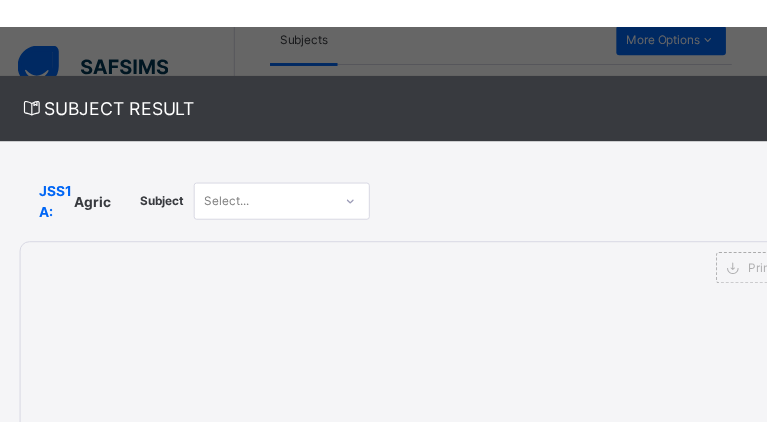 scroll, scrollTop: 11, scrollLeft: 0, axis: vertical 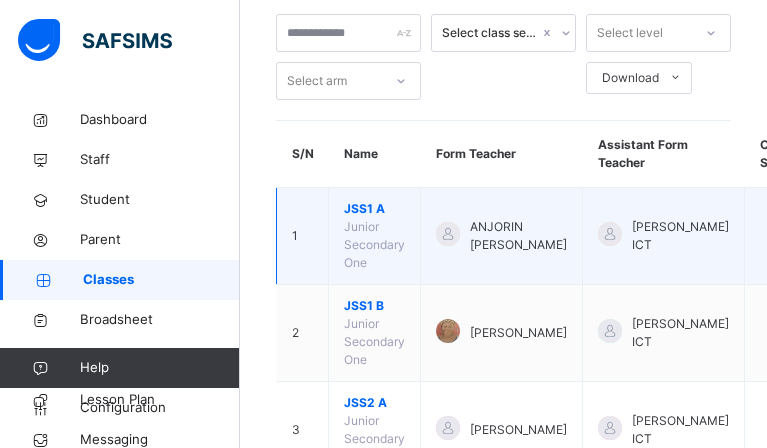 click on "JSS1   A" at bounding box center (374, 209) 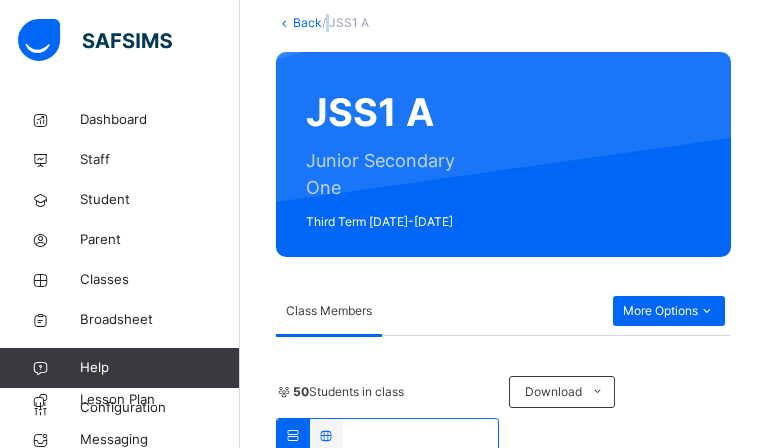 click at bounding box center (706, 311) 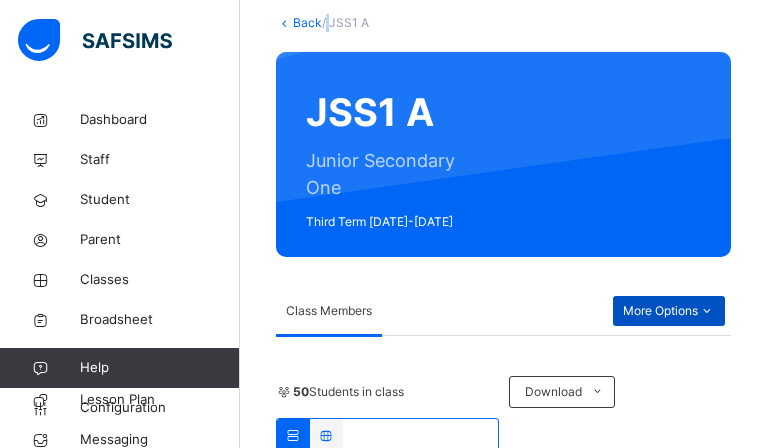 click on "JSS1 A Junior Secondary One Third Term [DATE]-[DATE]" at bounding box center [503, 154] 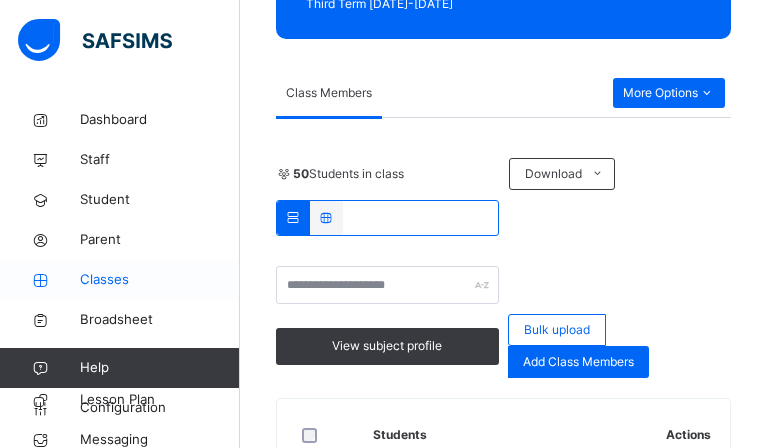 click on "Classes" at bounding box center [160, 280] 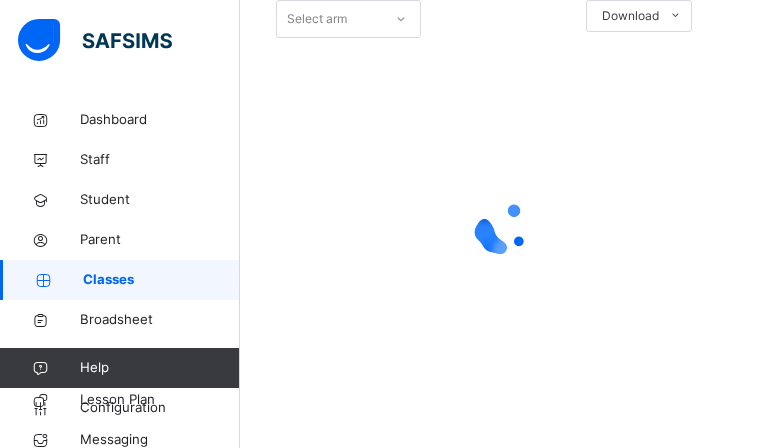 scroll, scrollTop: 178, scrollLeft: 0, axis: vertical 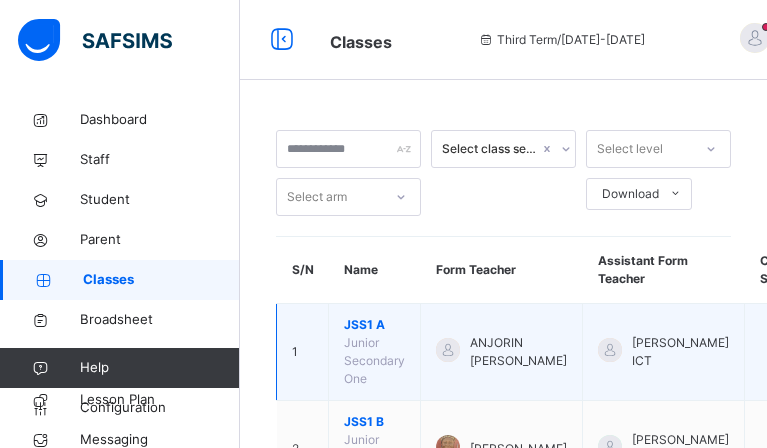 click on "JSS1   A" at bounding box center [374, 325] 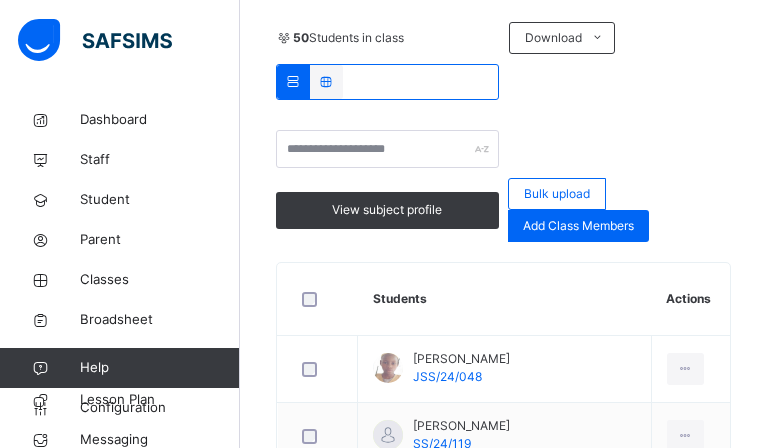 scroll, scrollTop: 439, scrollLeft: 0, axis: vertical 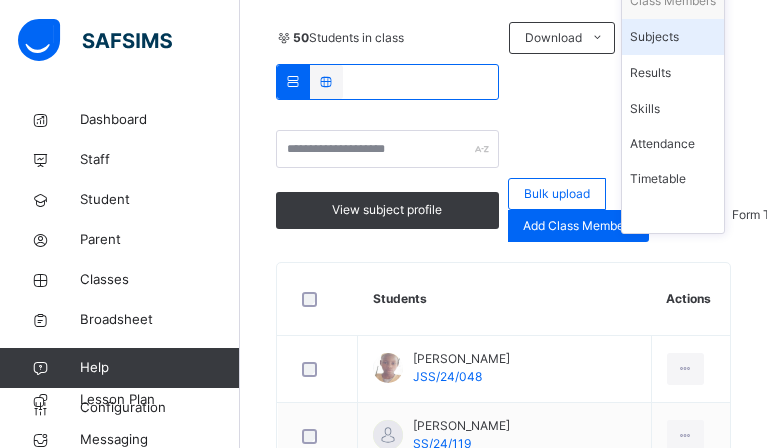 click on "Subjects" at bounding box center (673, 37) 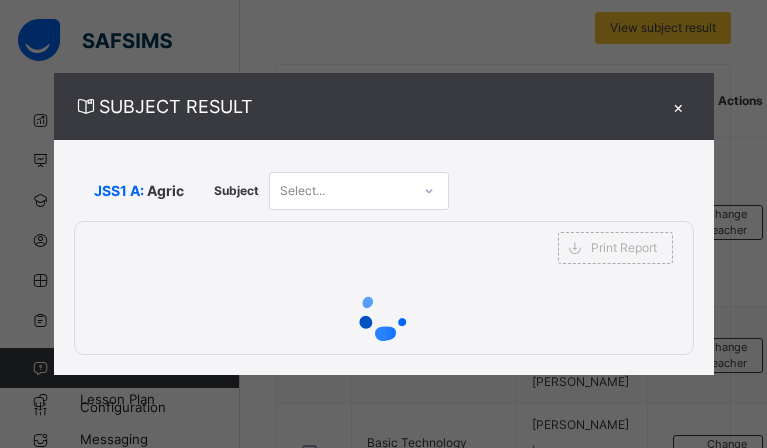 scroll, scrollTop: 504, scrollLeft: 0, axis: vertical 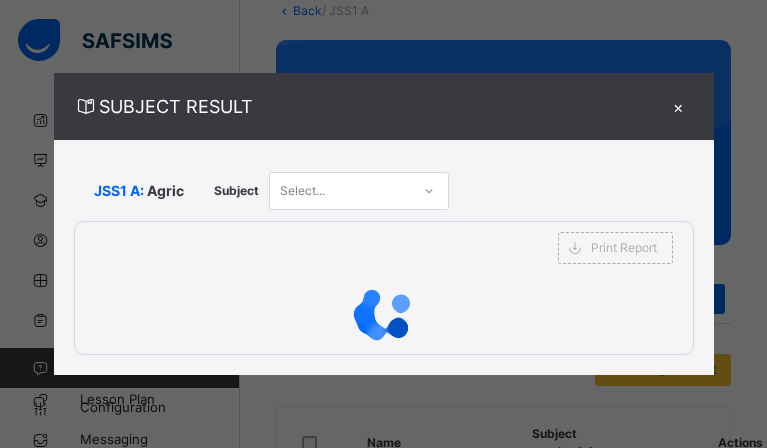 click on "Select..." at bounding box center (340, 190) 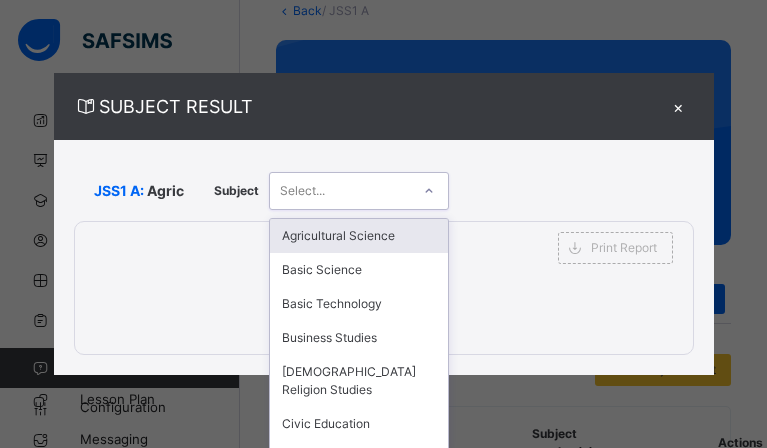 scroll, scrollTop: 11, scrollLeft: 0, axis: vertical 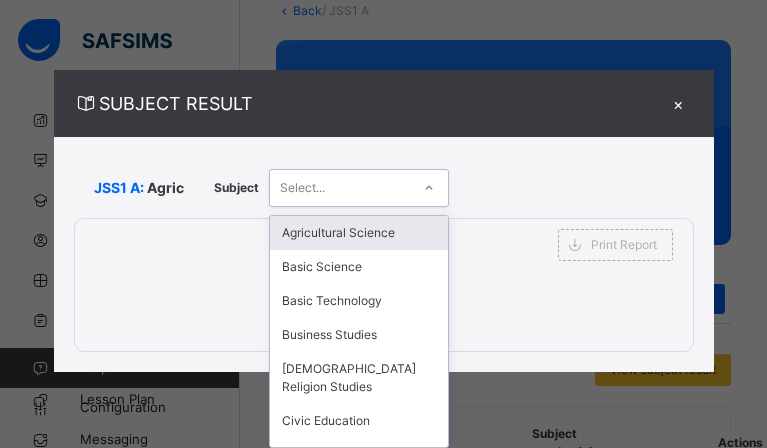 click on "Select..." at bounding box center (340, 187) 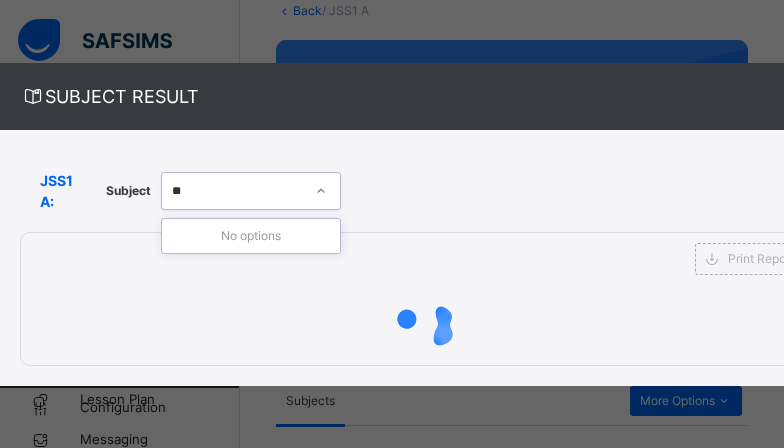 scroll, scrollTop: 0, scrollLeft: 0, axis: both 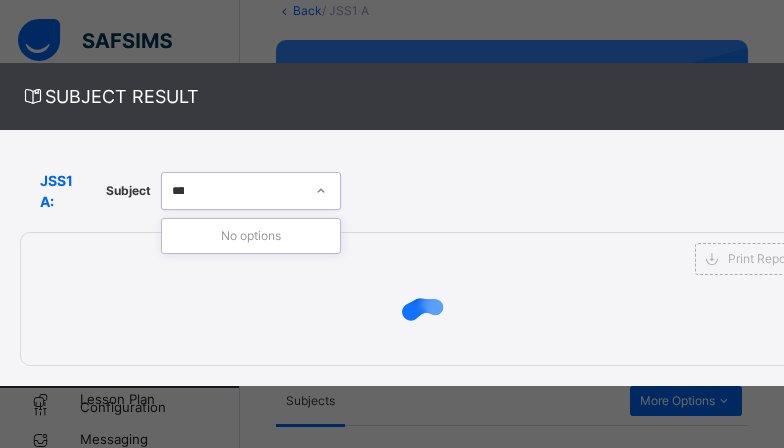 type on "*****" 